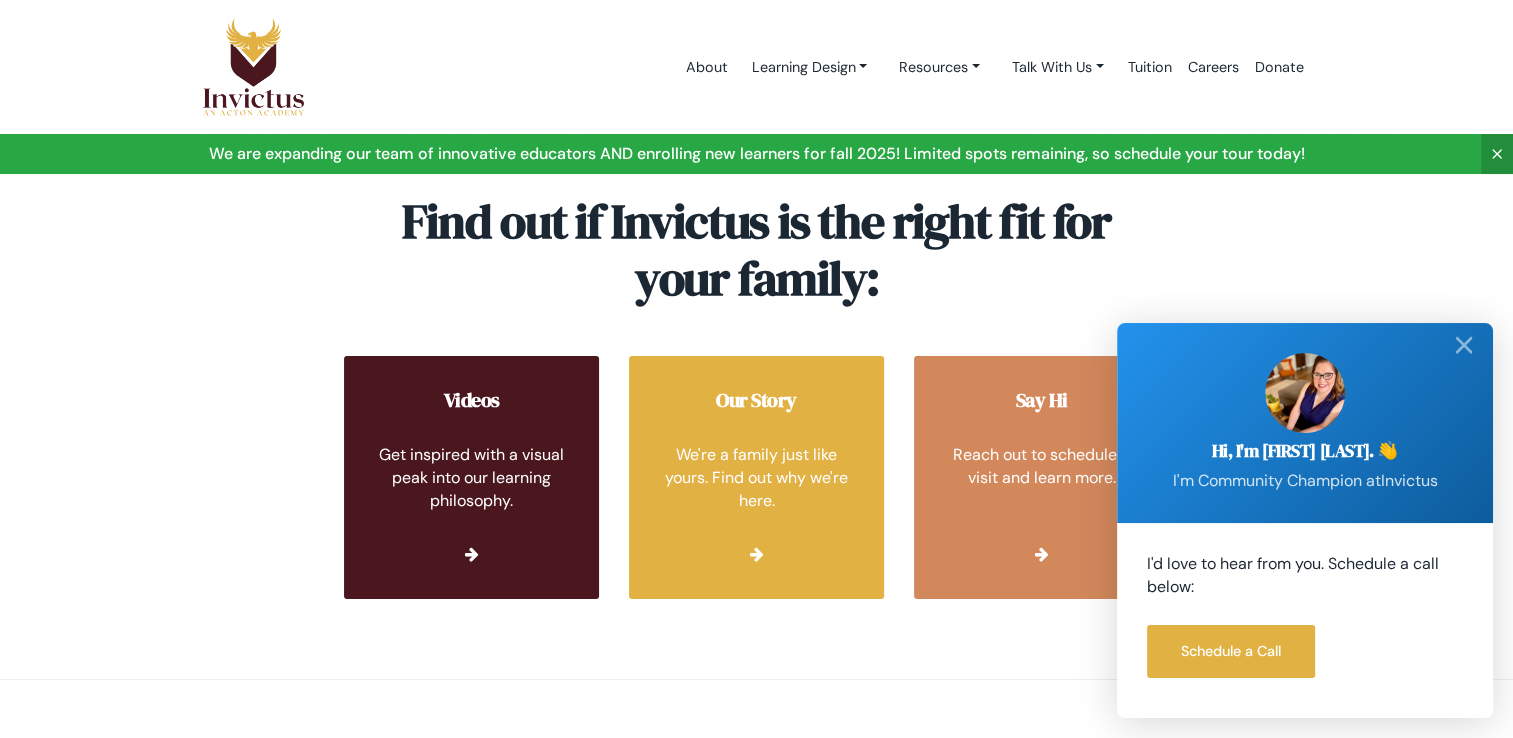 scroll, scrollTop: 7654, scrollLeft: 0, axis: vertical 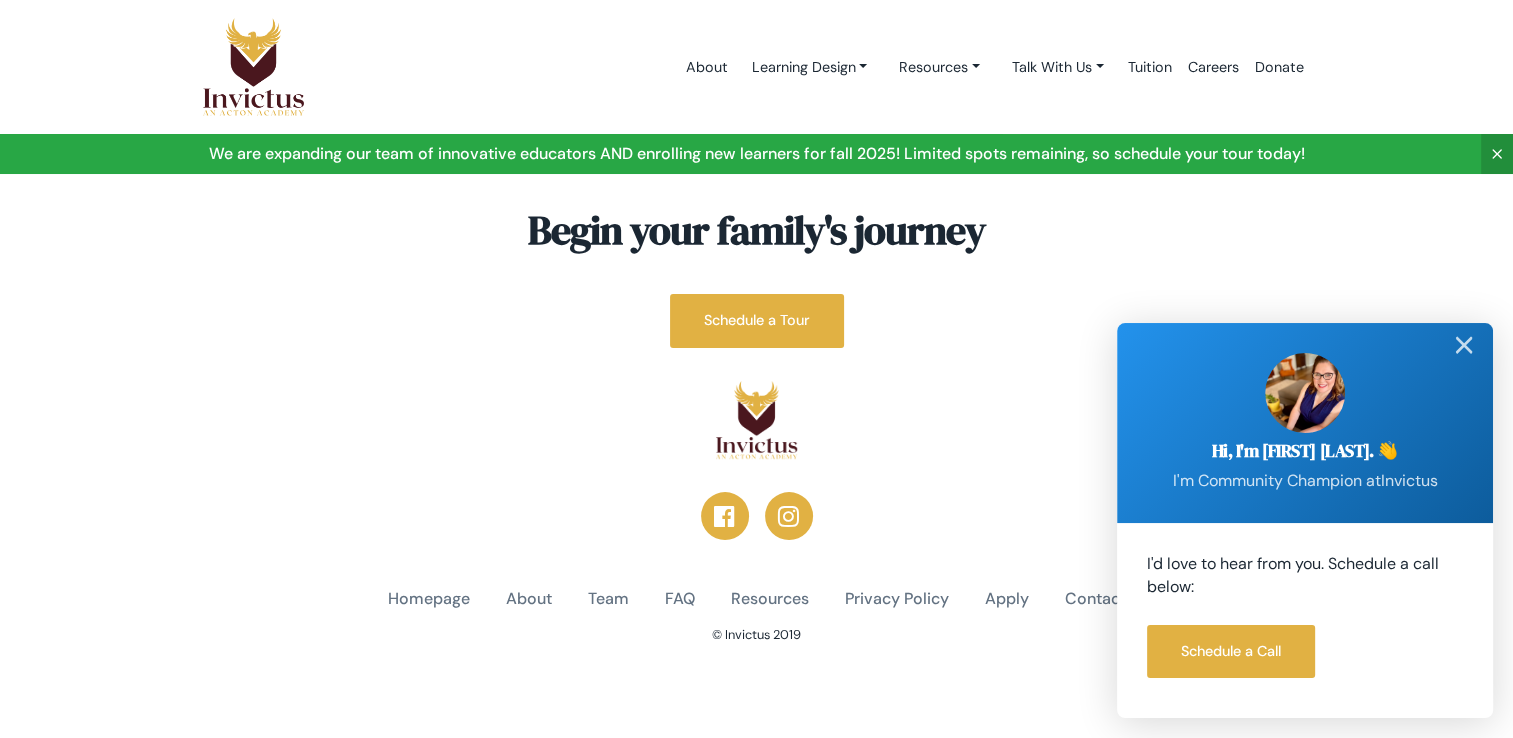 click on "✕" at bounding box center (1464, 345) 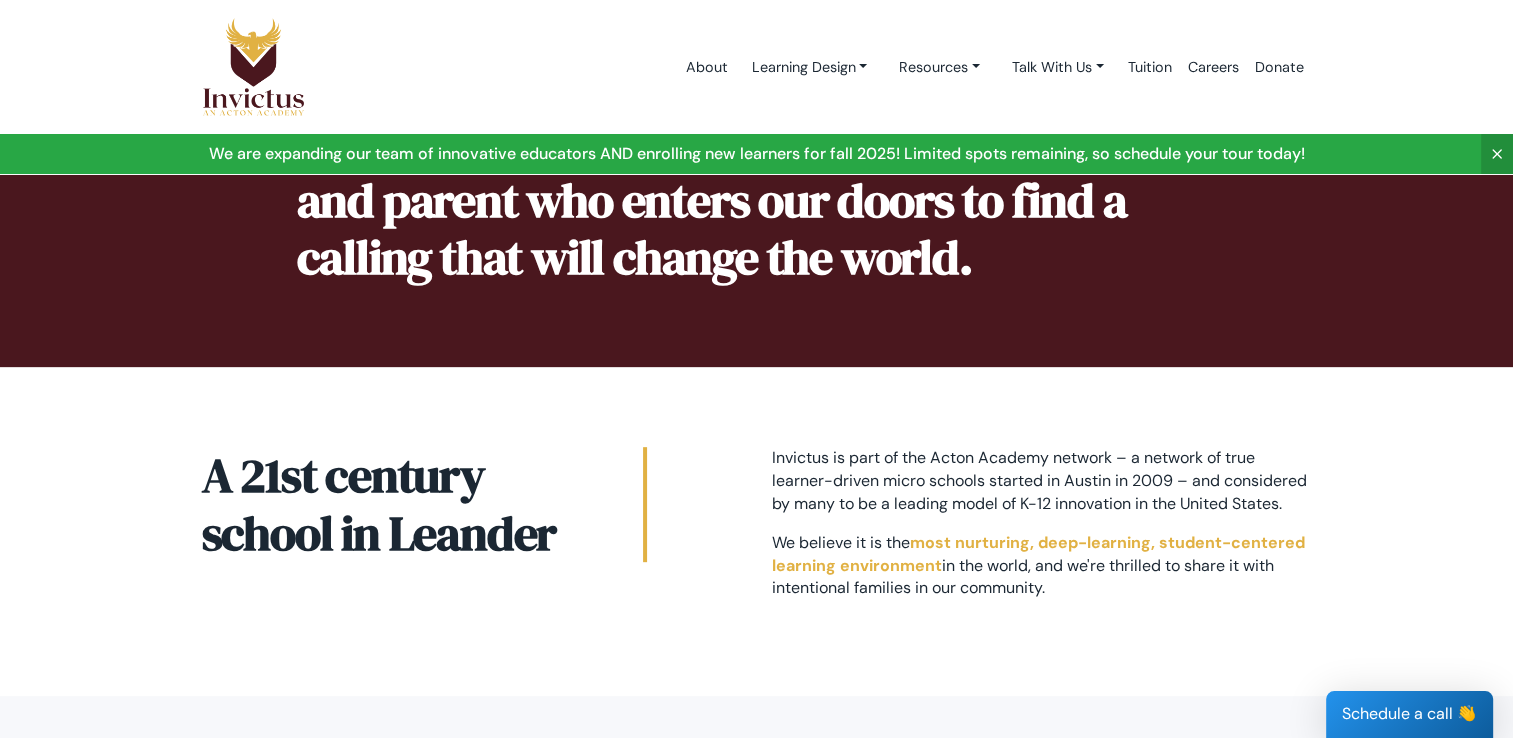 scroll, scrollTop: 754, scrollLeft: 0, axis: vertical 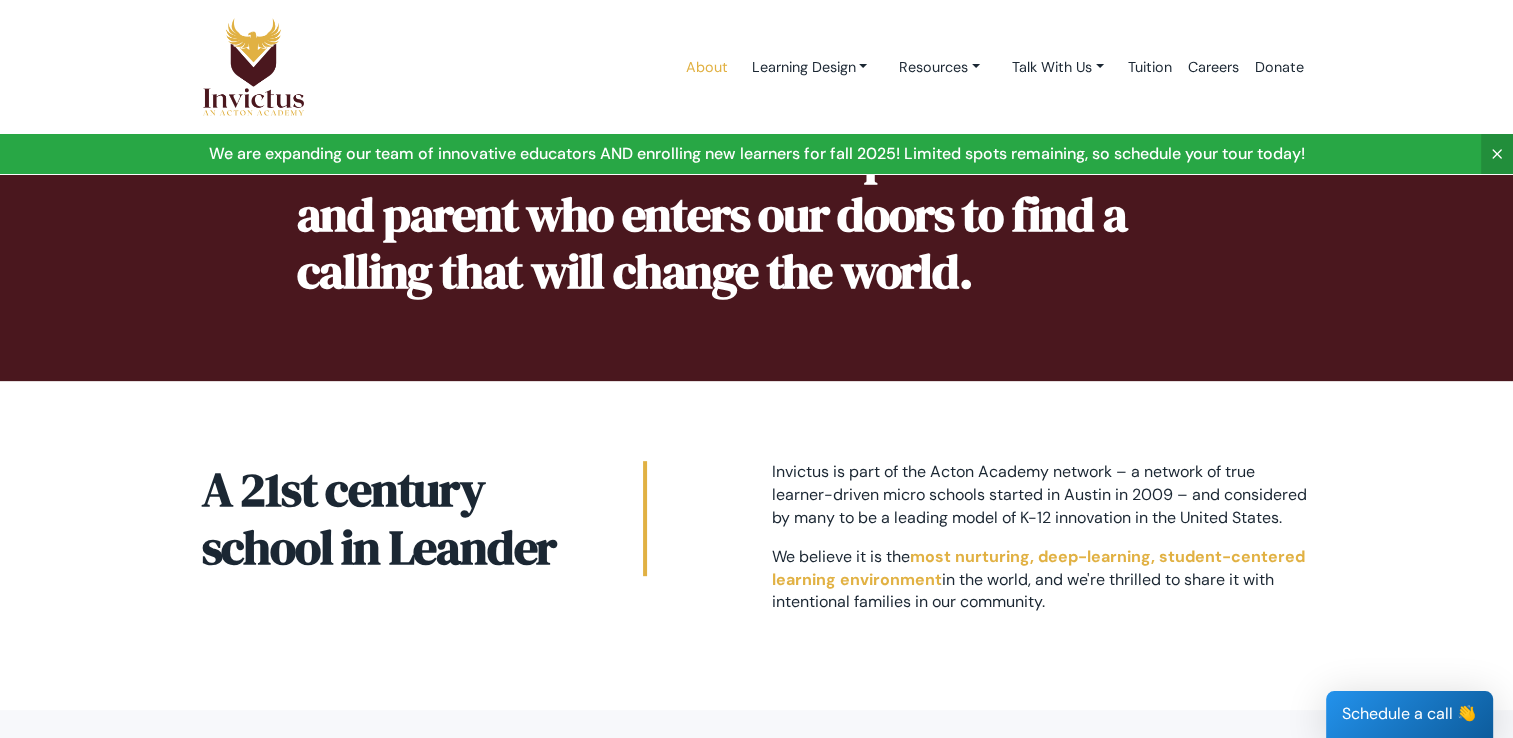click on "About" at bounding box center (706, 67) 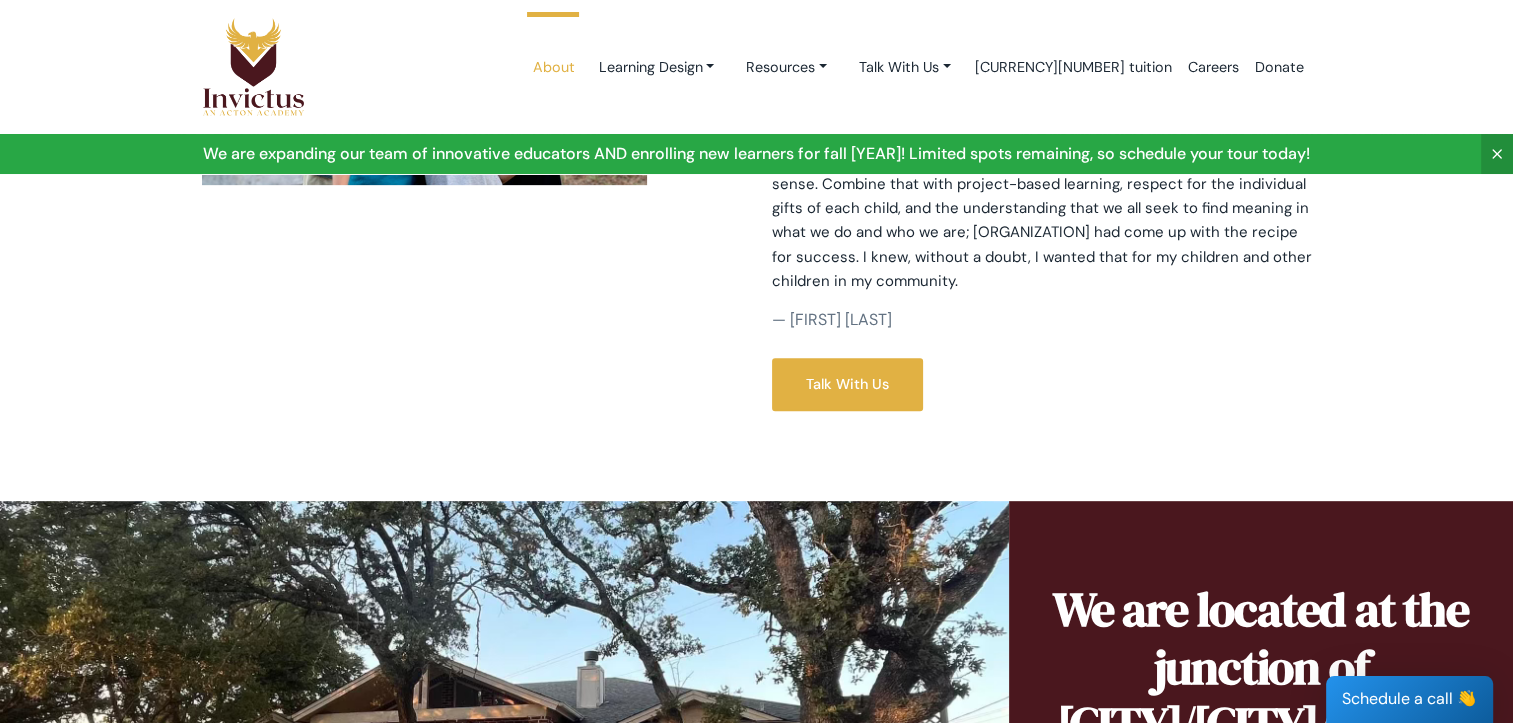 scroll, scrollTop: 646, scrollLeft: 0, axis: vertical 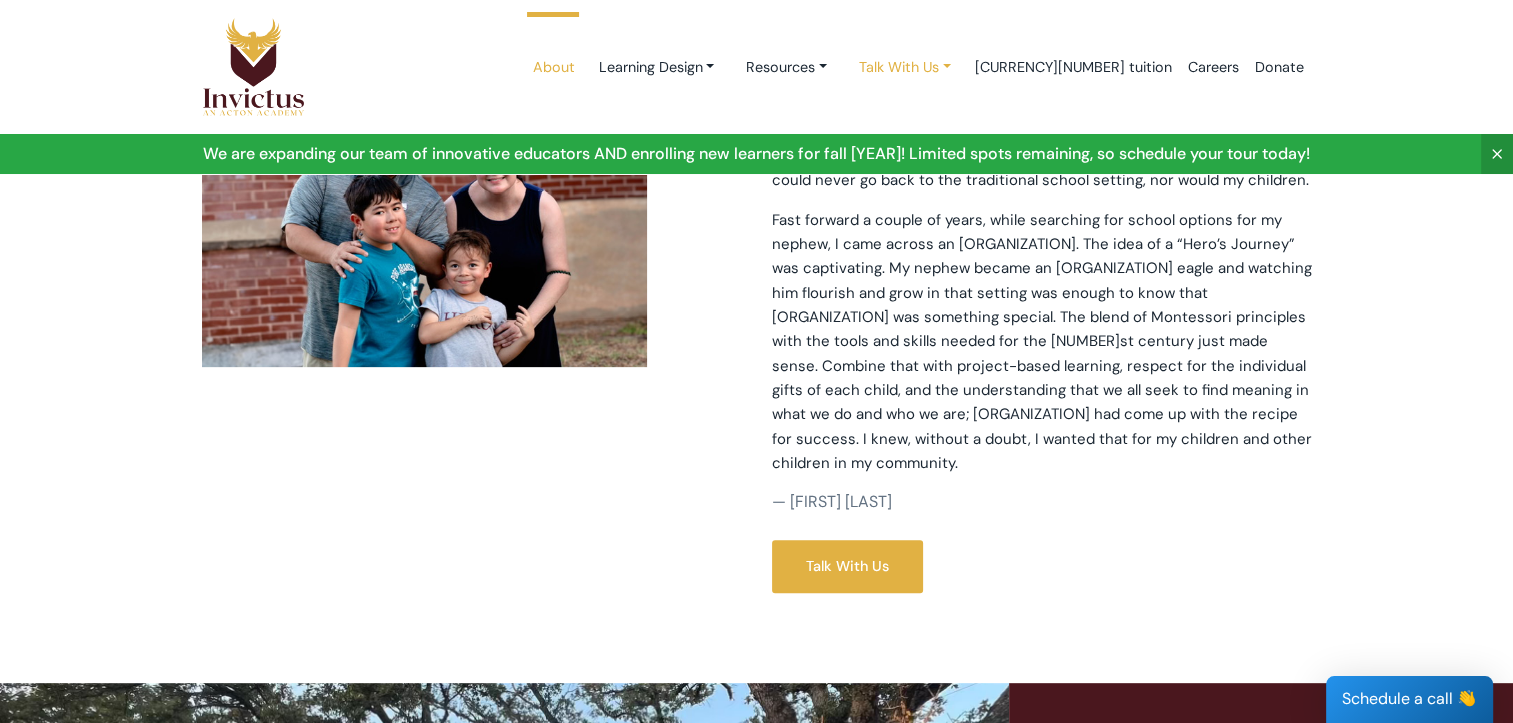 click on "Talk With Us" at bounding box center (656, 67) 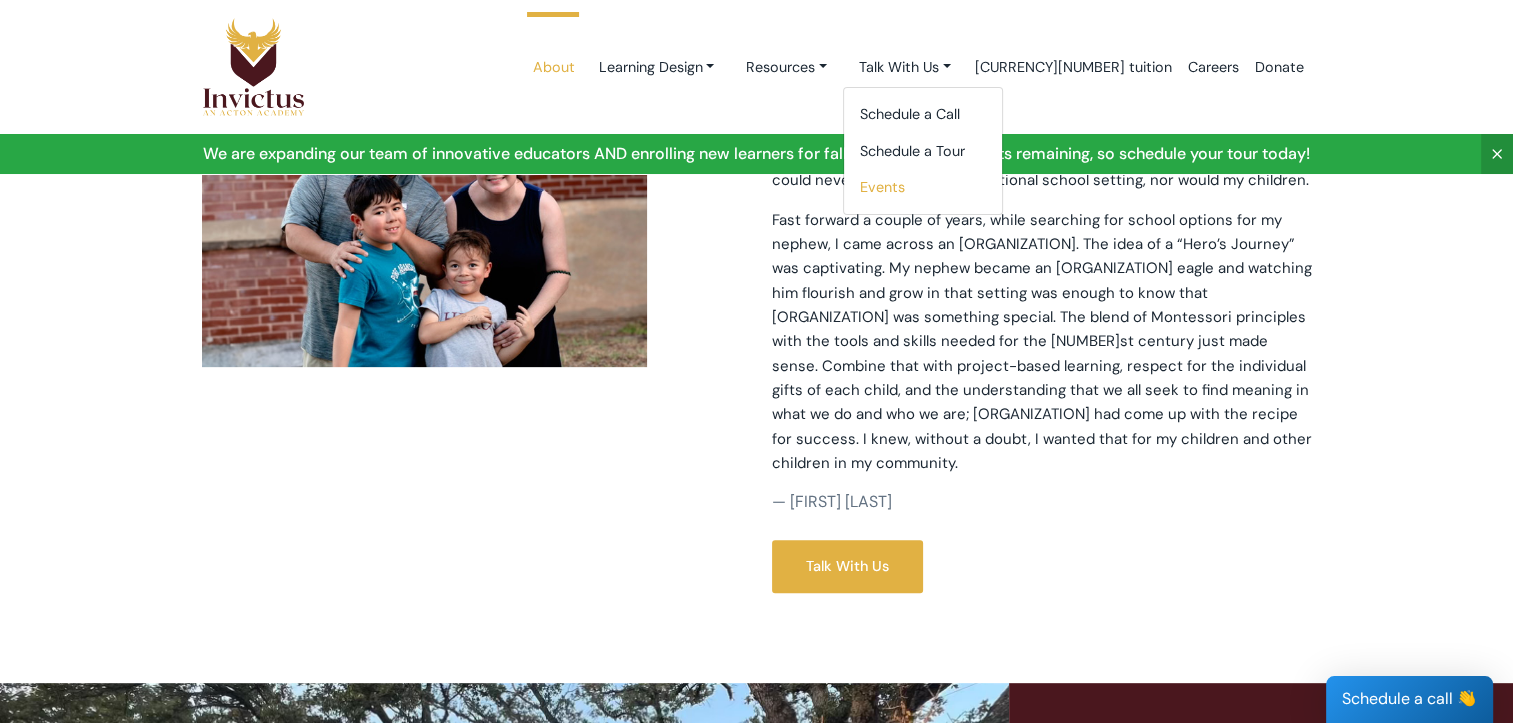 click on "Events" at bounding box center (923, 187) 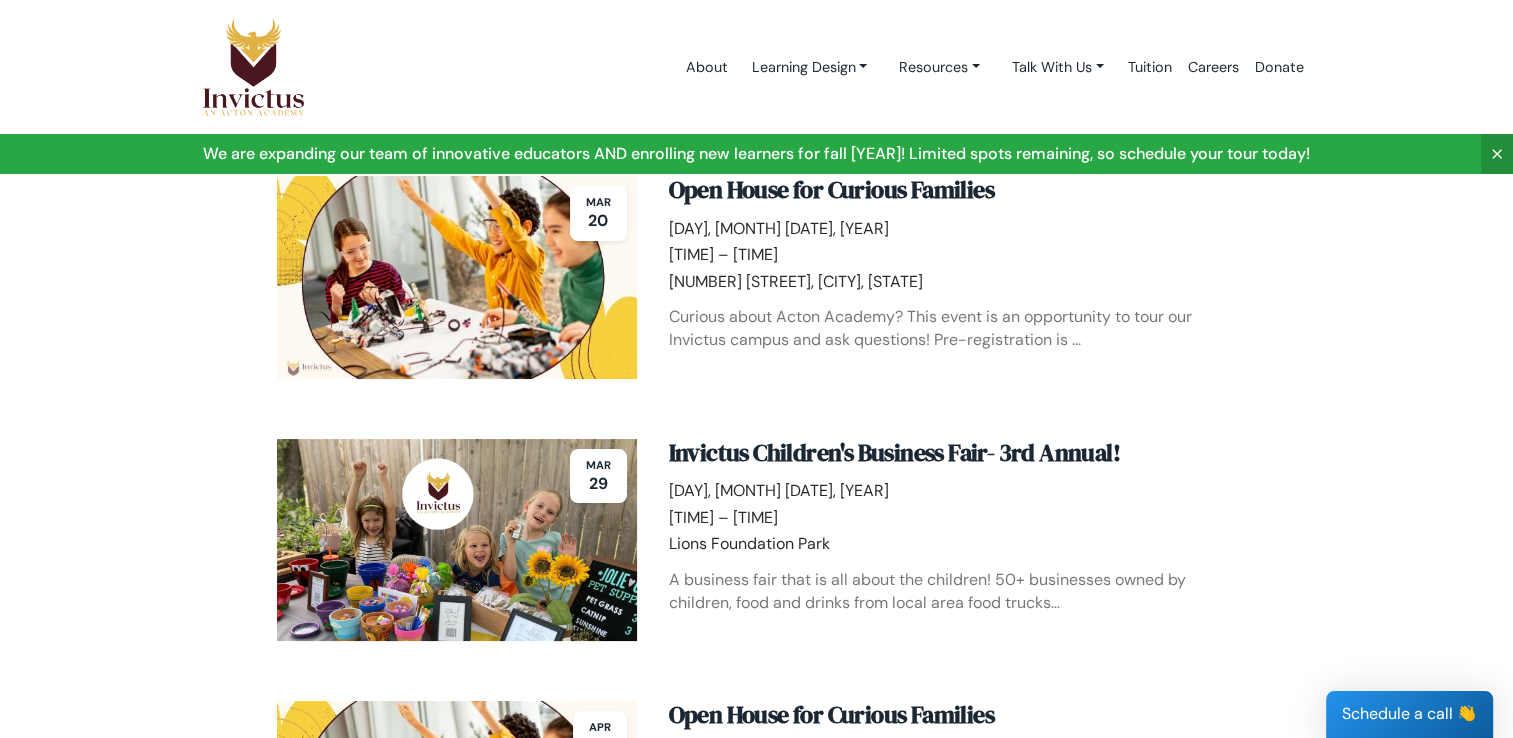 scroll, scrollTop: 0, scrollLeft: 0, axis: both 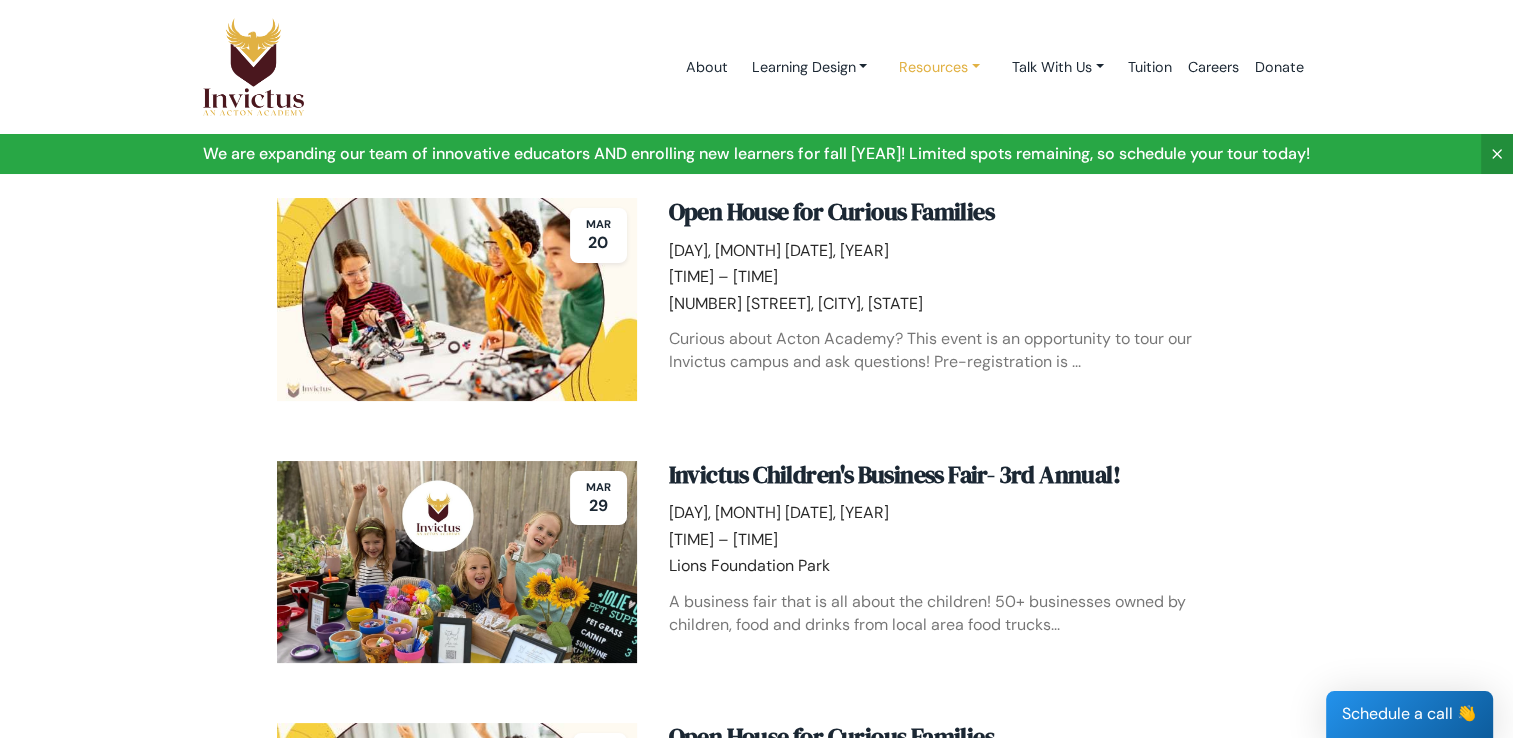 click on "Resources" at bounding box center [809, 67] 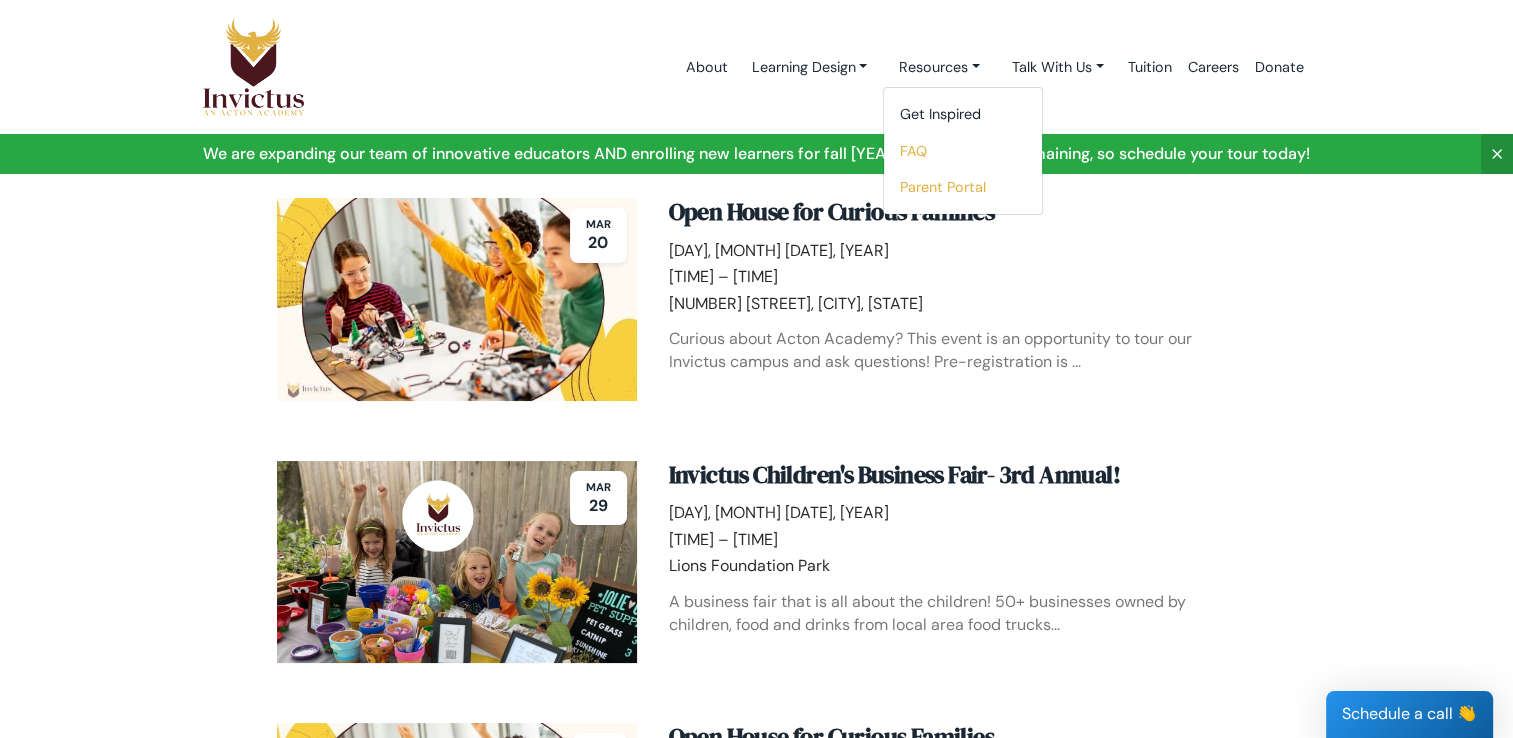 click on "FAQ" at bounding box center [963, 151] 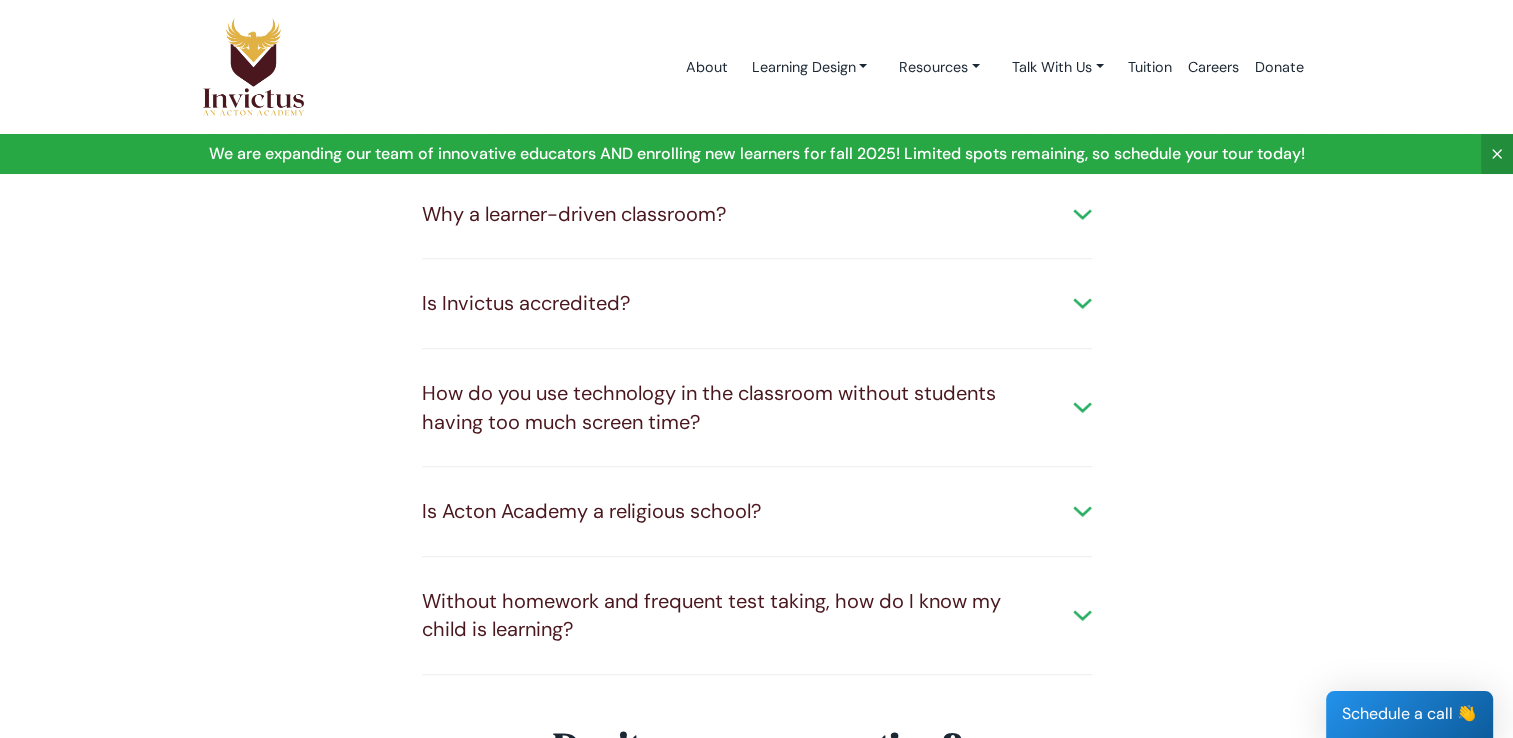 scroll, scrollTop: 1200, scrollLeft: 0, axis: vertical 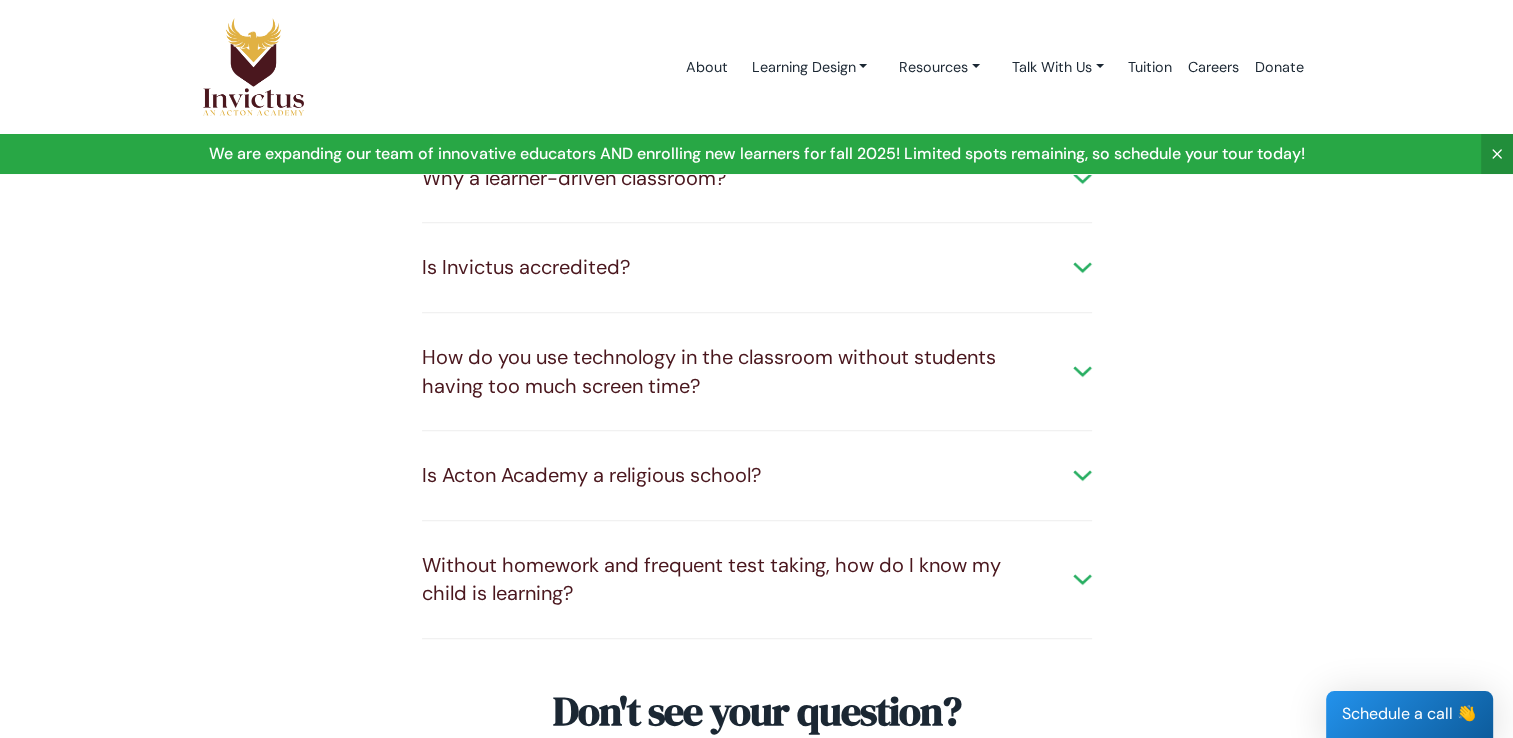 click on "Is Acton Academy a religious school?" at bounding box center (757, 475) 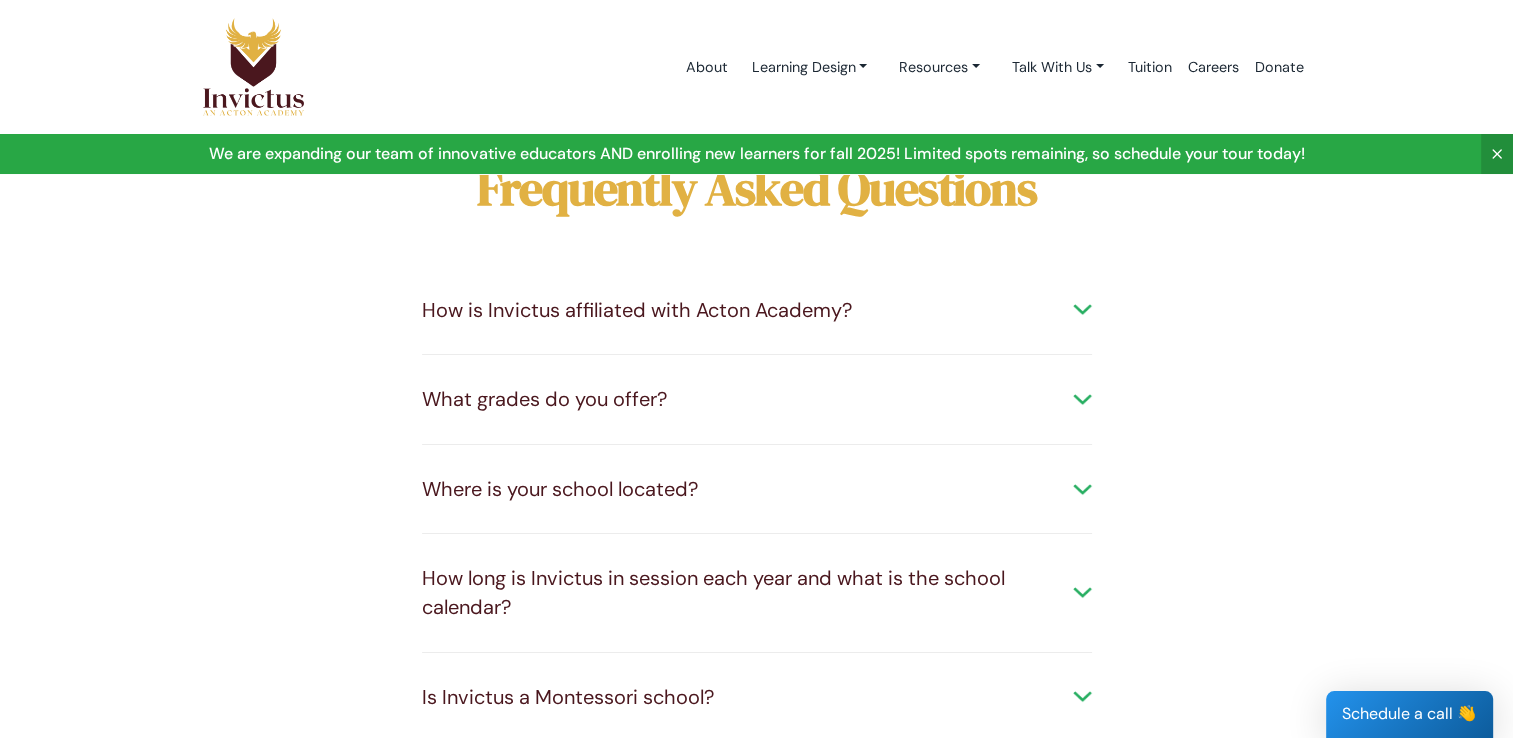scroll, scrollTop: 0, scrollLeft: 0, axis: both 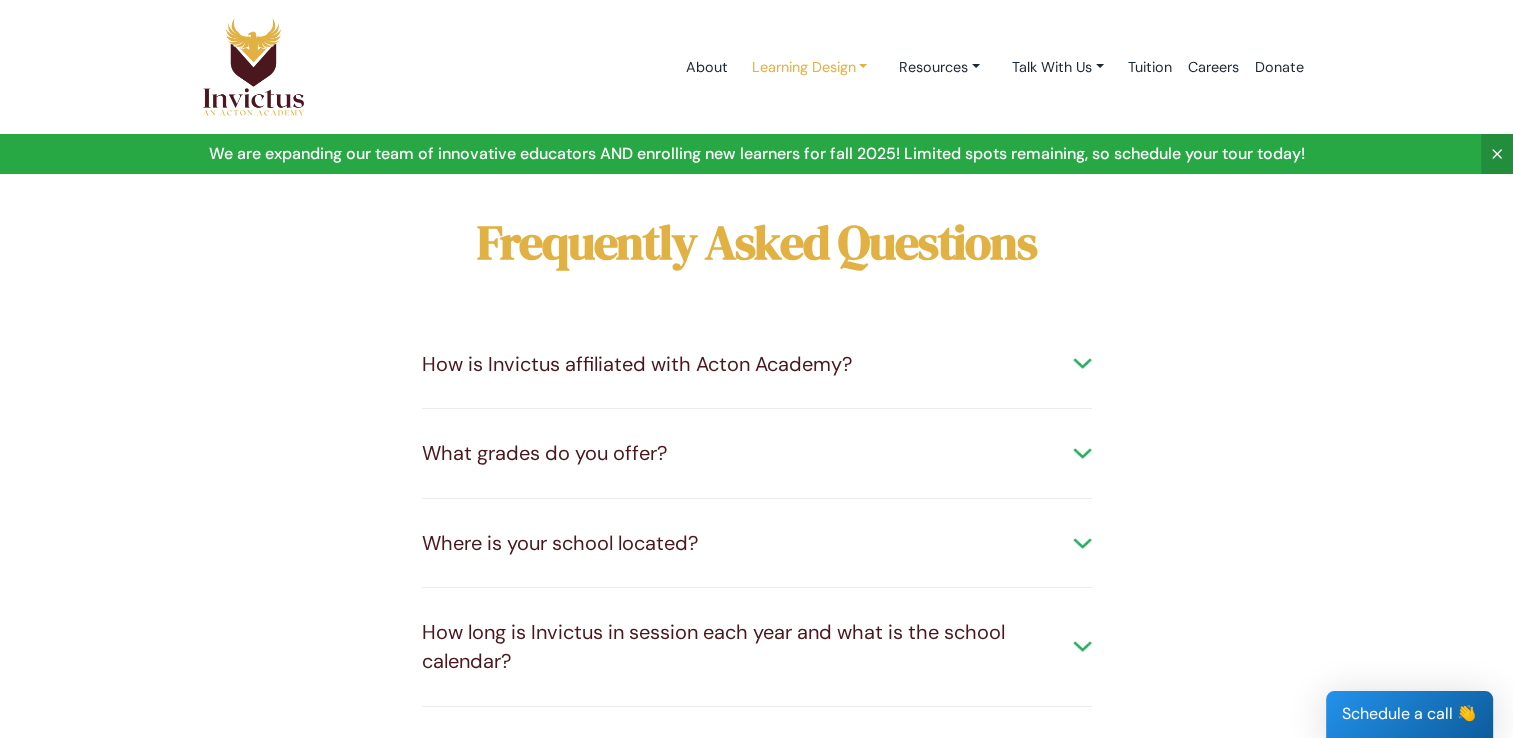 click on "Learning Design" at bounding box center (809, 67) 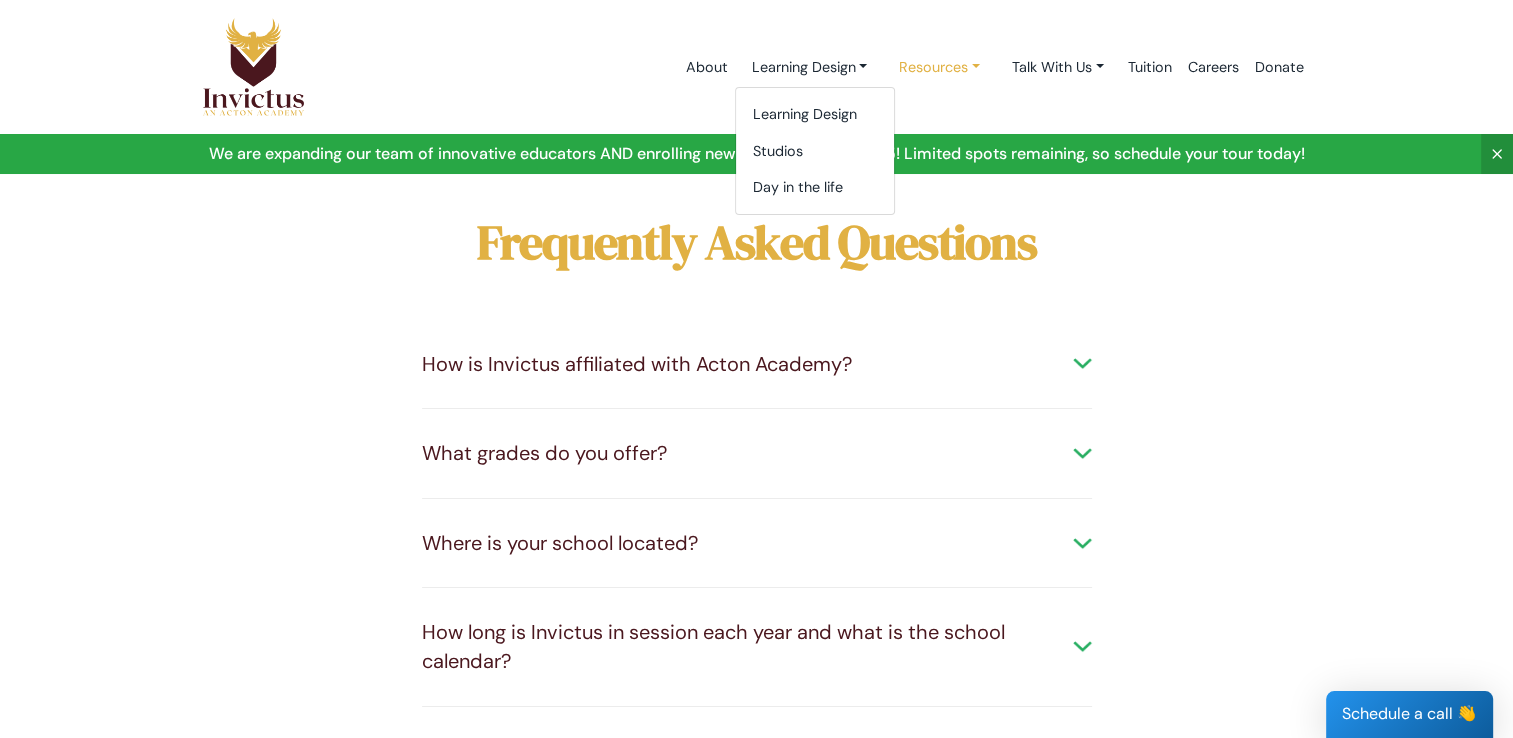 click on "Resources" at bounding box center (809, 67) 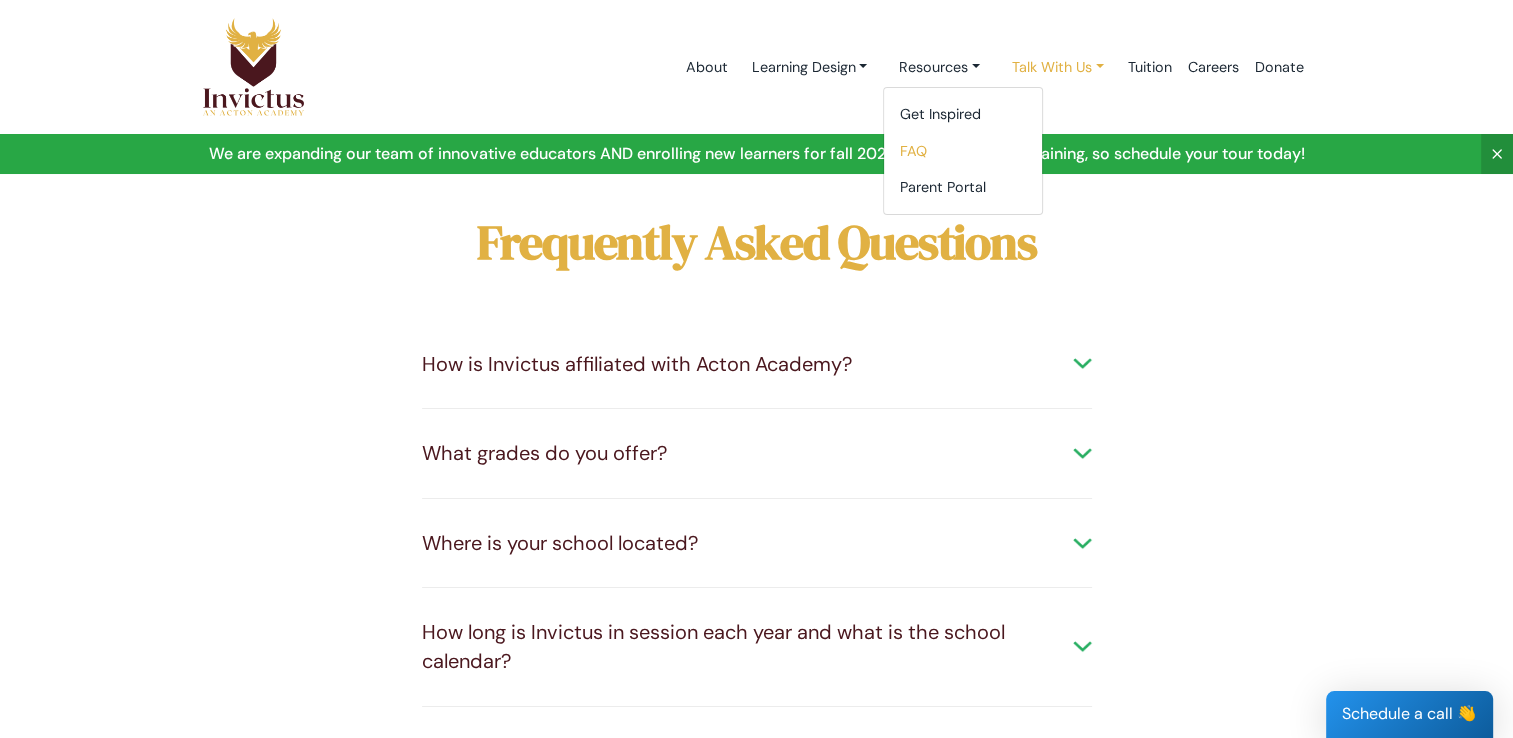 click on "Talk With Us" at bounding box center (809, 67) 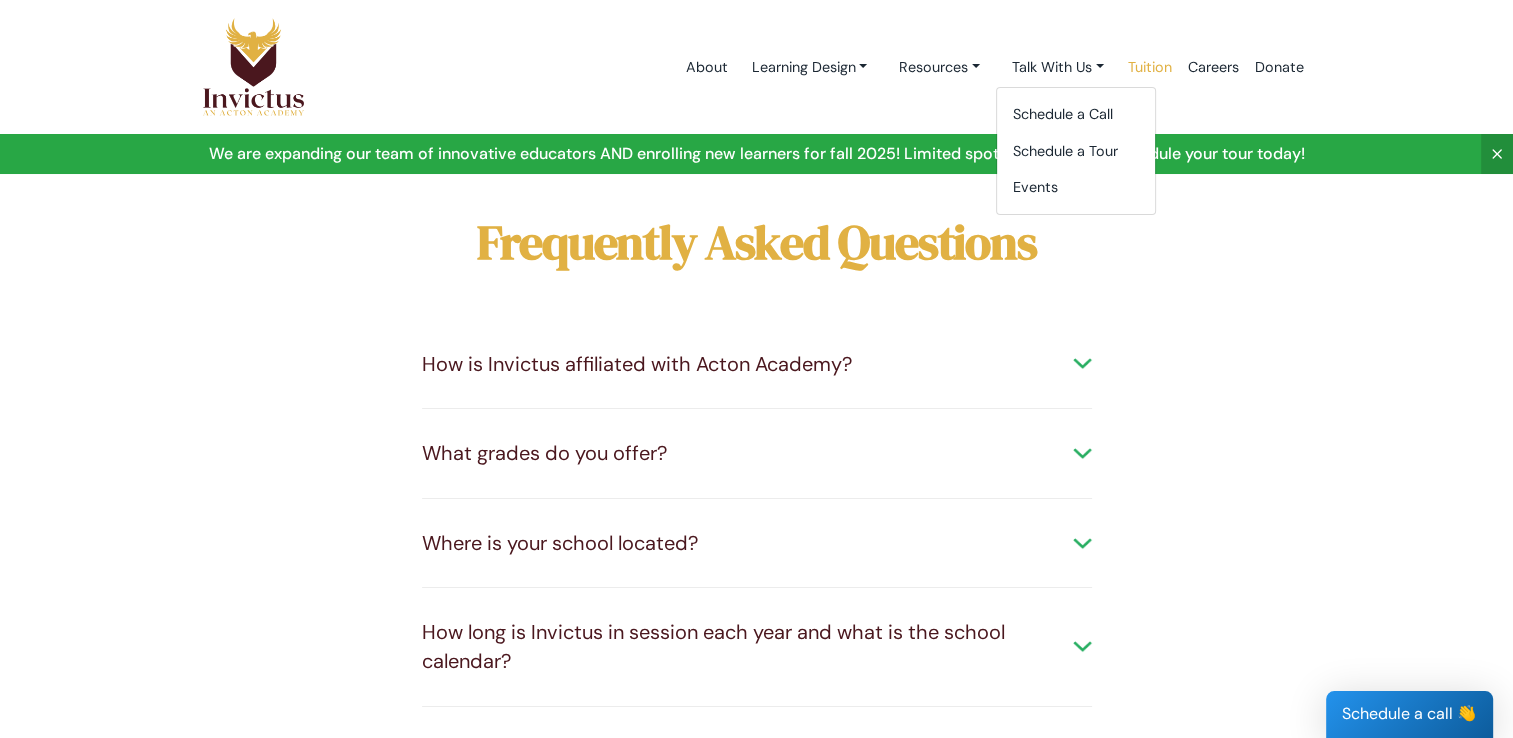 click on "[CURRENCY][NUMBER] tuition" at bounding box center (1150, 67) 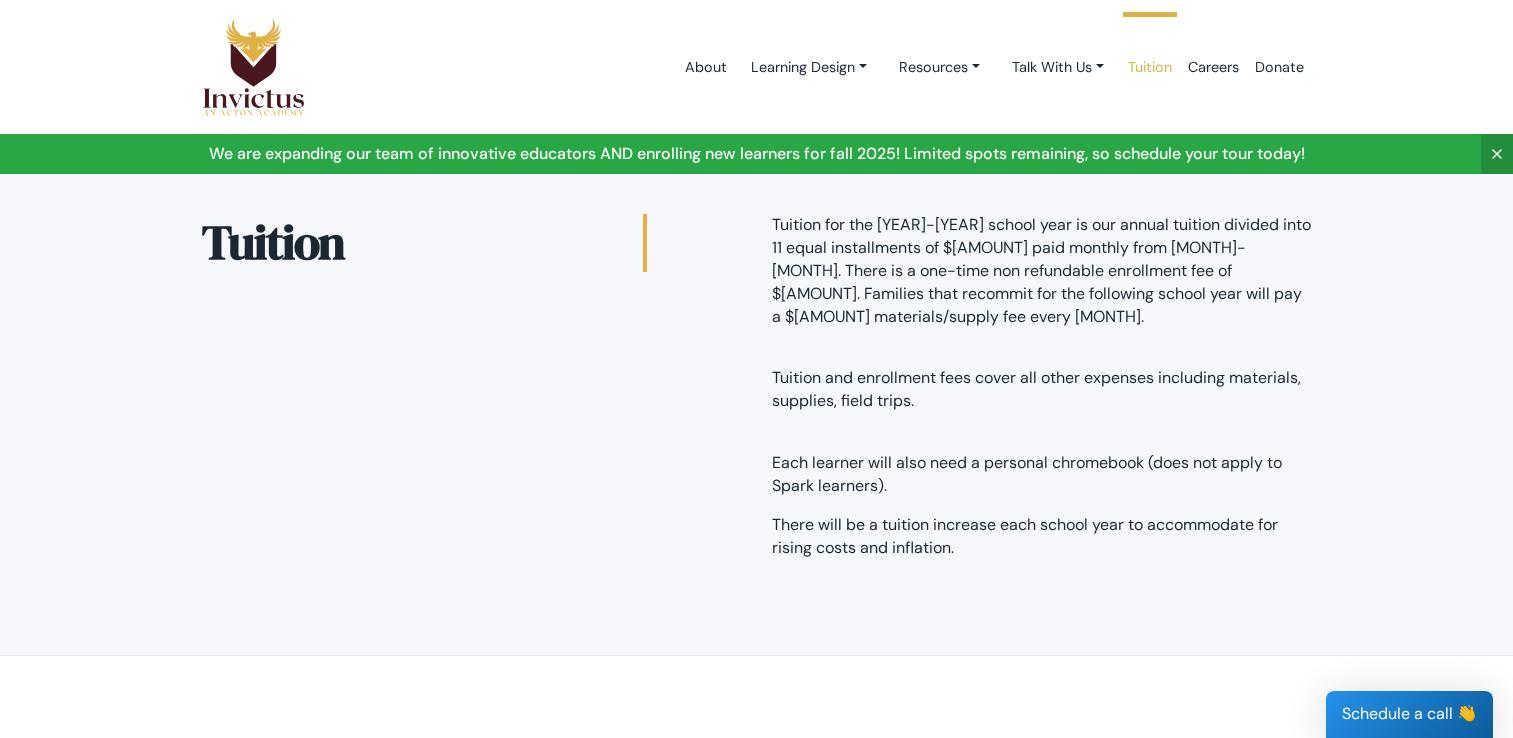 scroll, scrollTop: 0, scrollLeft: 0, axis: both 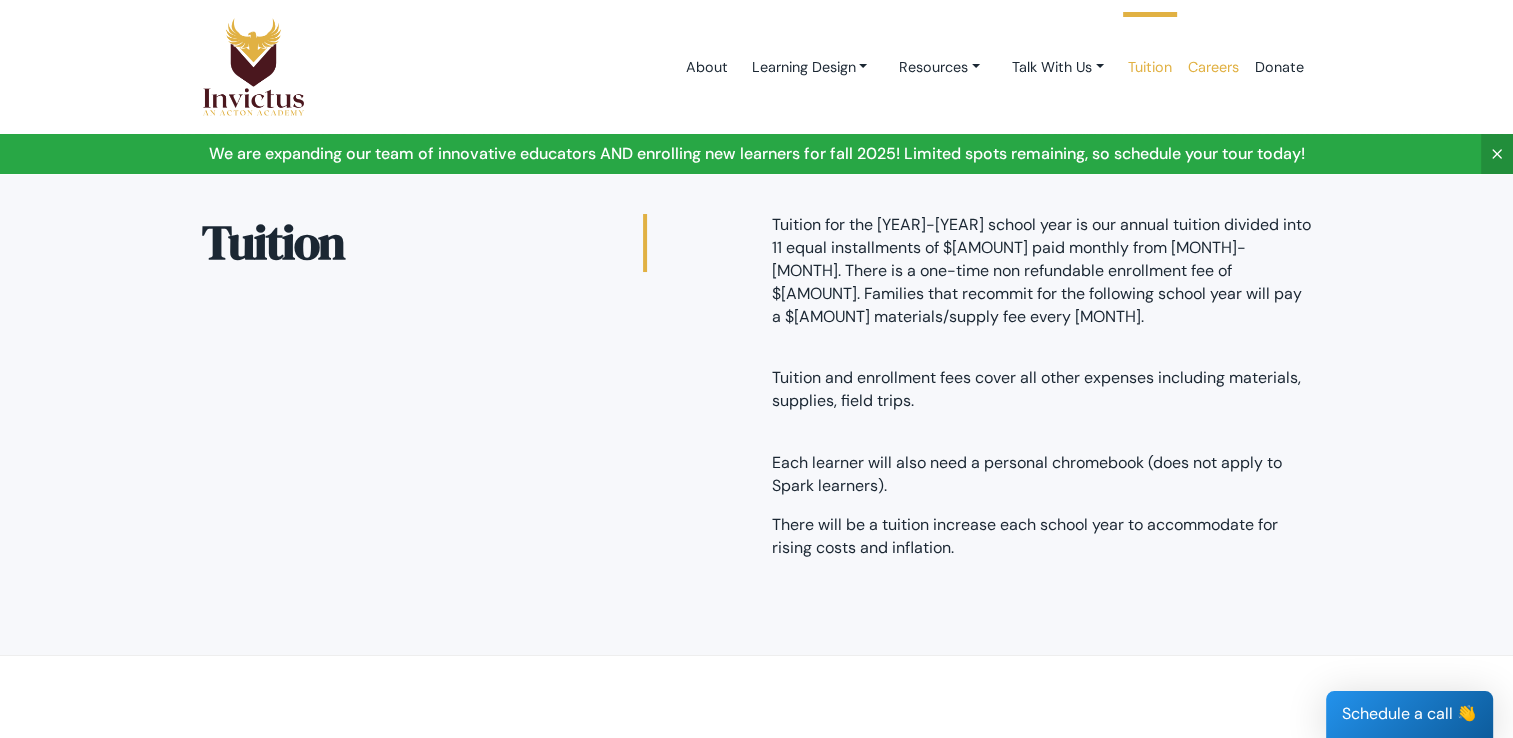 click on "Careers" at bounding box center [1213, 67] 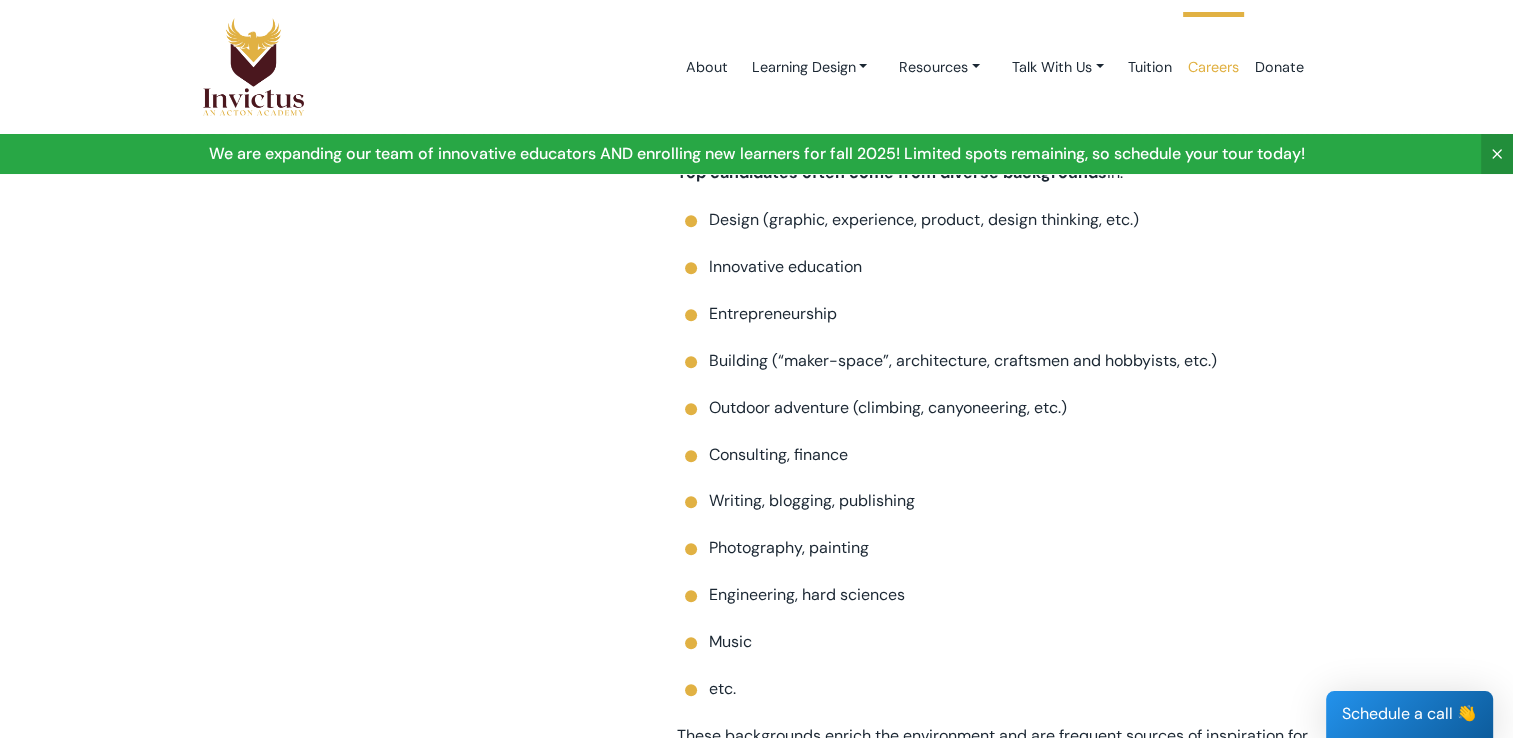 scroll, scrollTop: 1200, scrollLeft: 0, axis: vertical 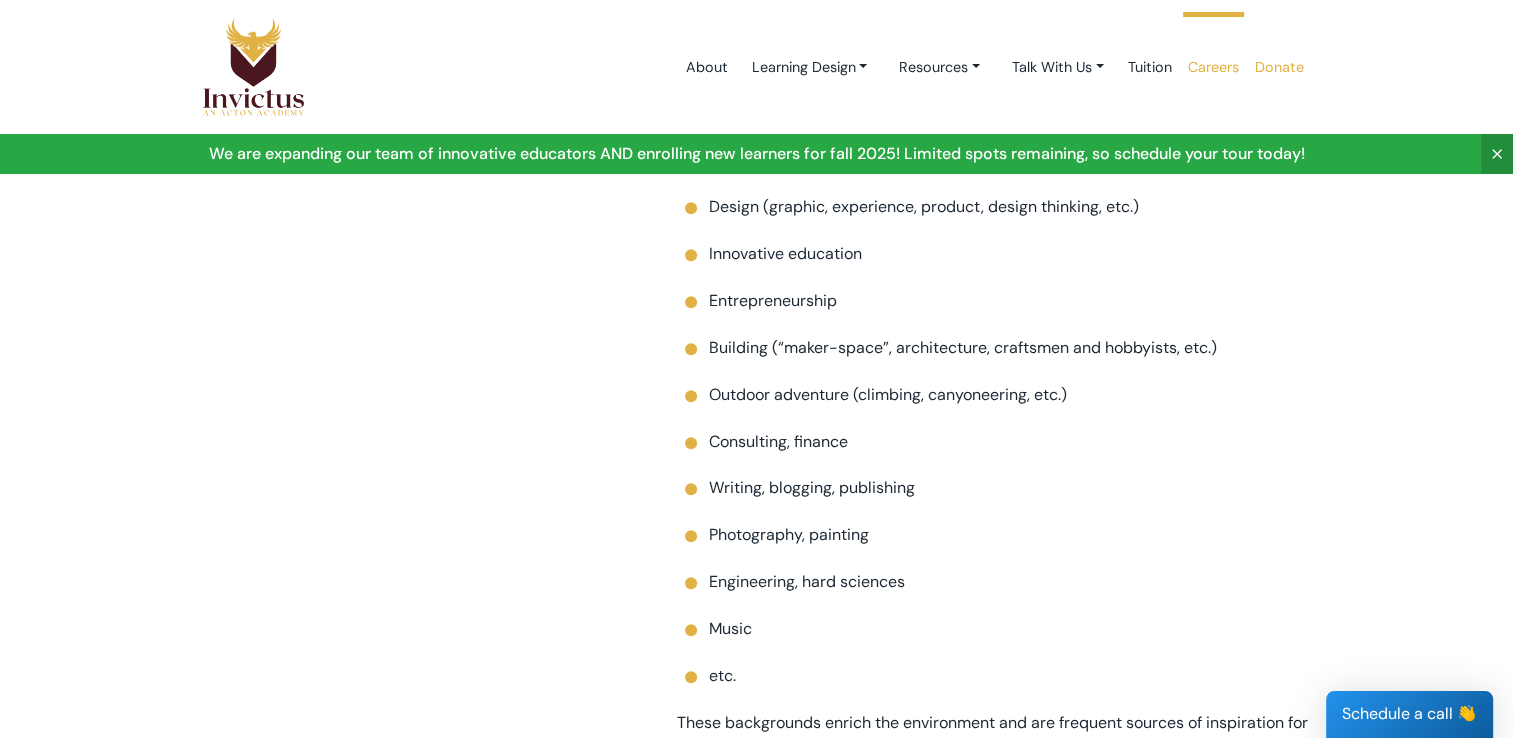 click on "Donate" at bounding box center [1279, 67] 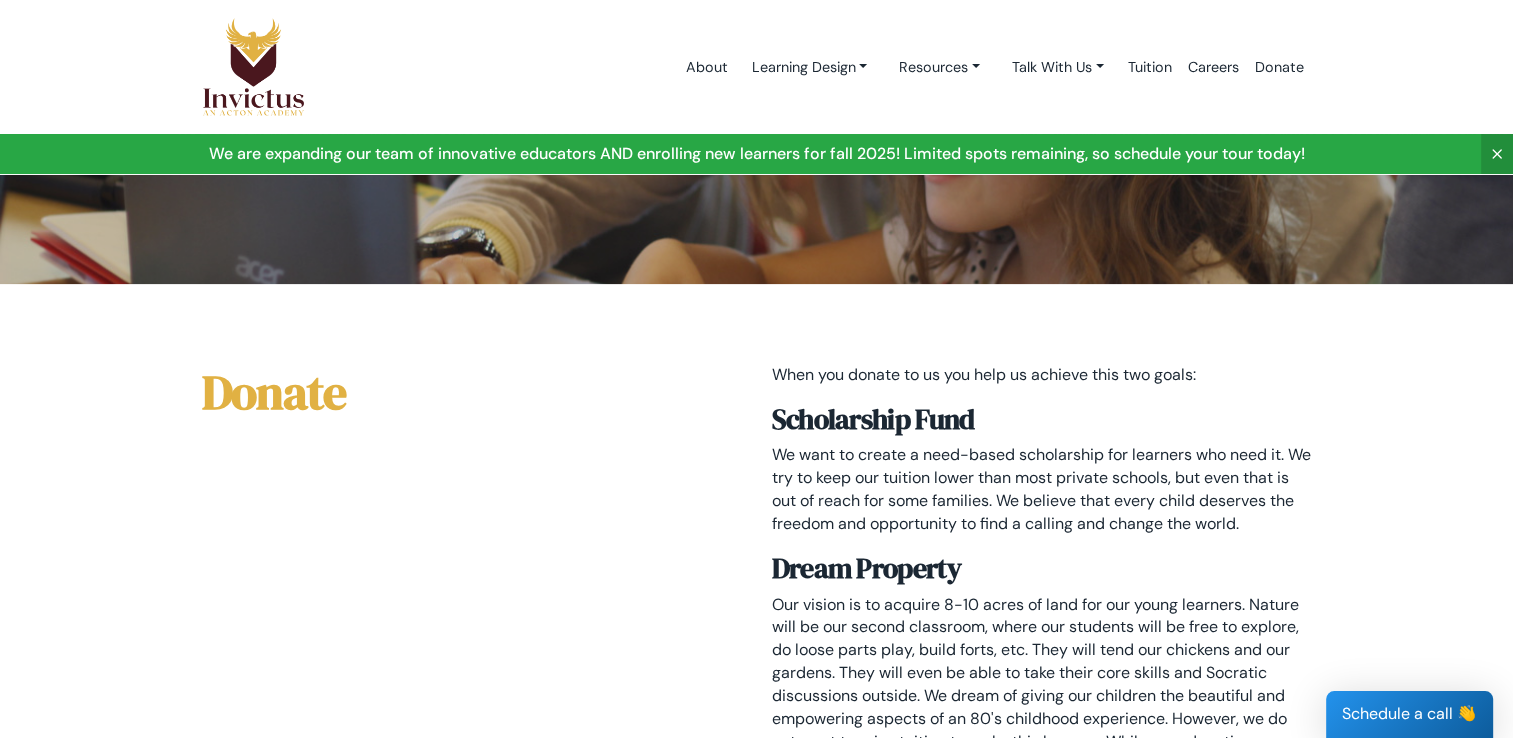 scroll, scrollTop: 600, scrollLeft: 0, axis: vertical 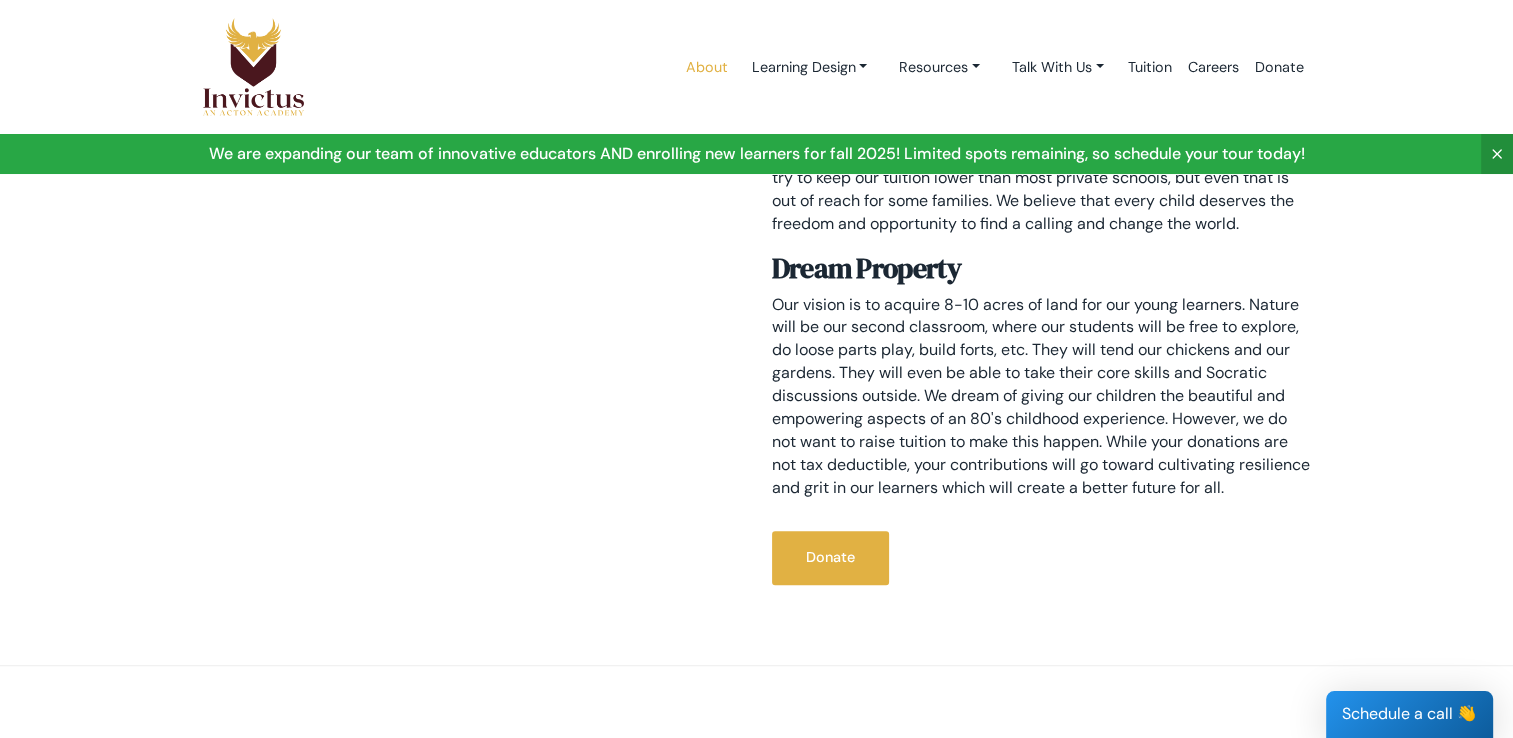 click on "About" at bounding box center [706, 67] 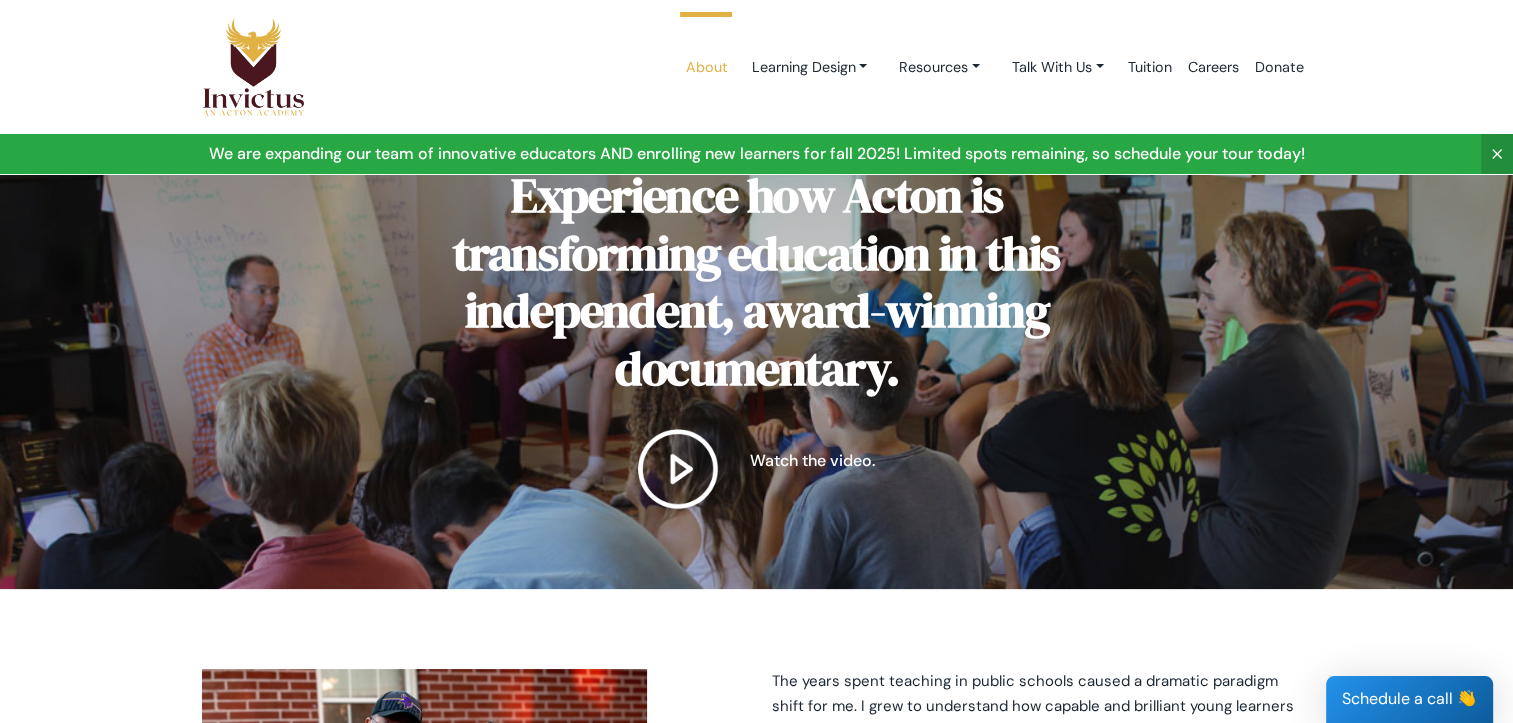 scroll, scrollTop: 0, scrollLeft: 0, axis: both 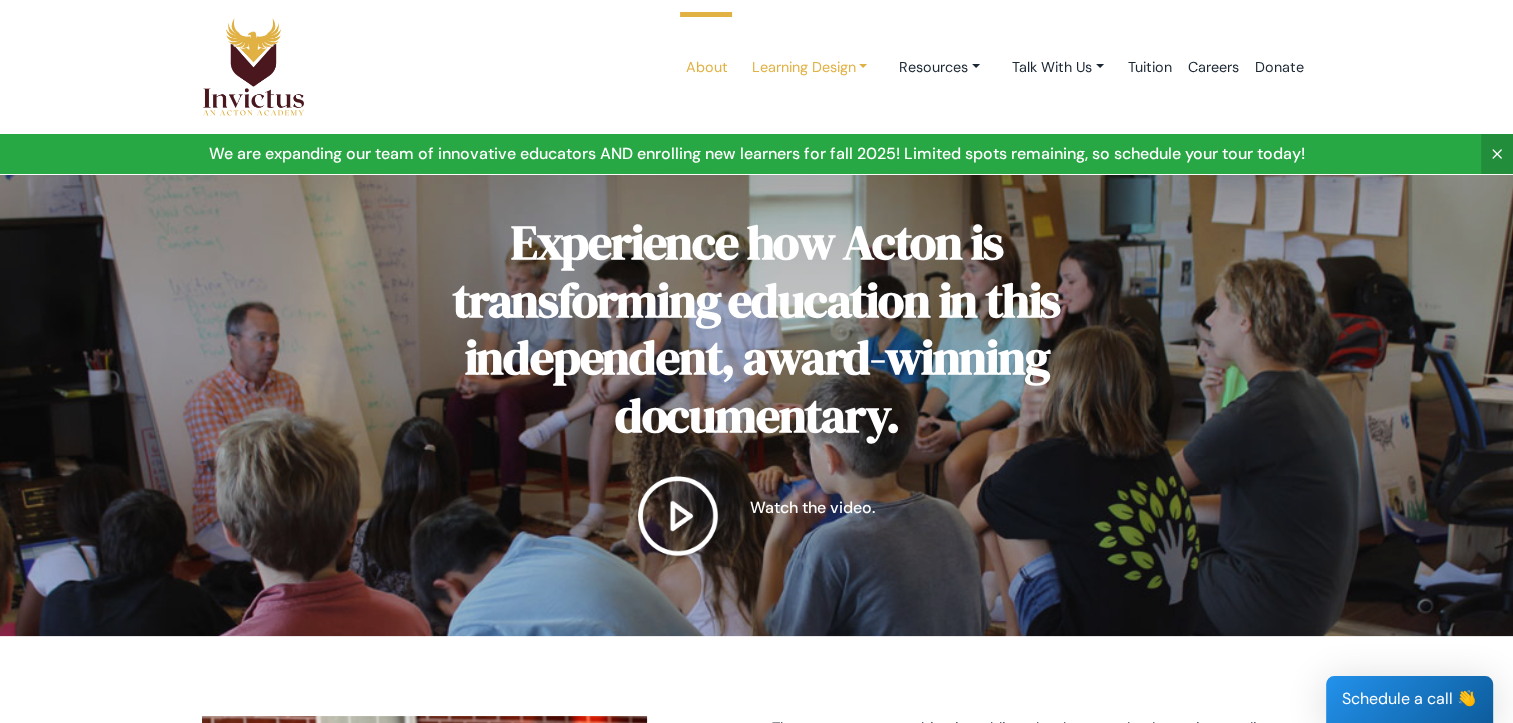 click on "Learning Design" at bounding box center (809, 67) 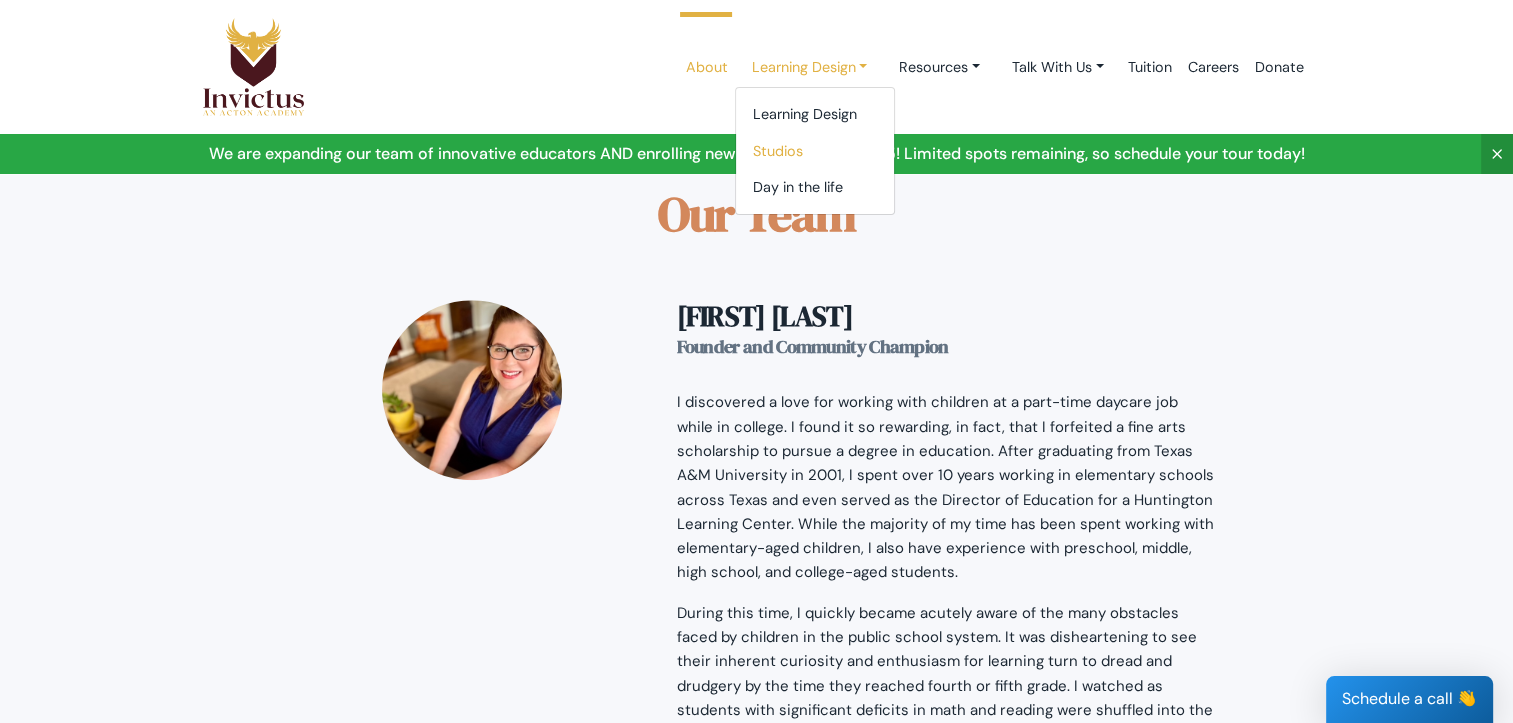 scroll, scrollTop: 1600, scrollLeft: 0, axis: vertical 